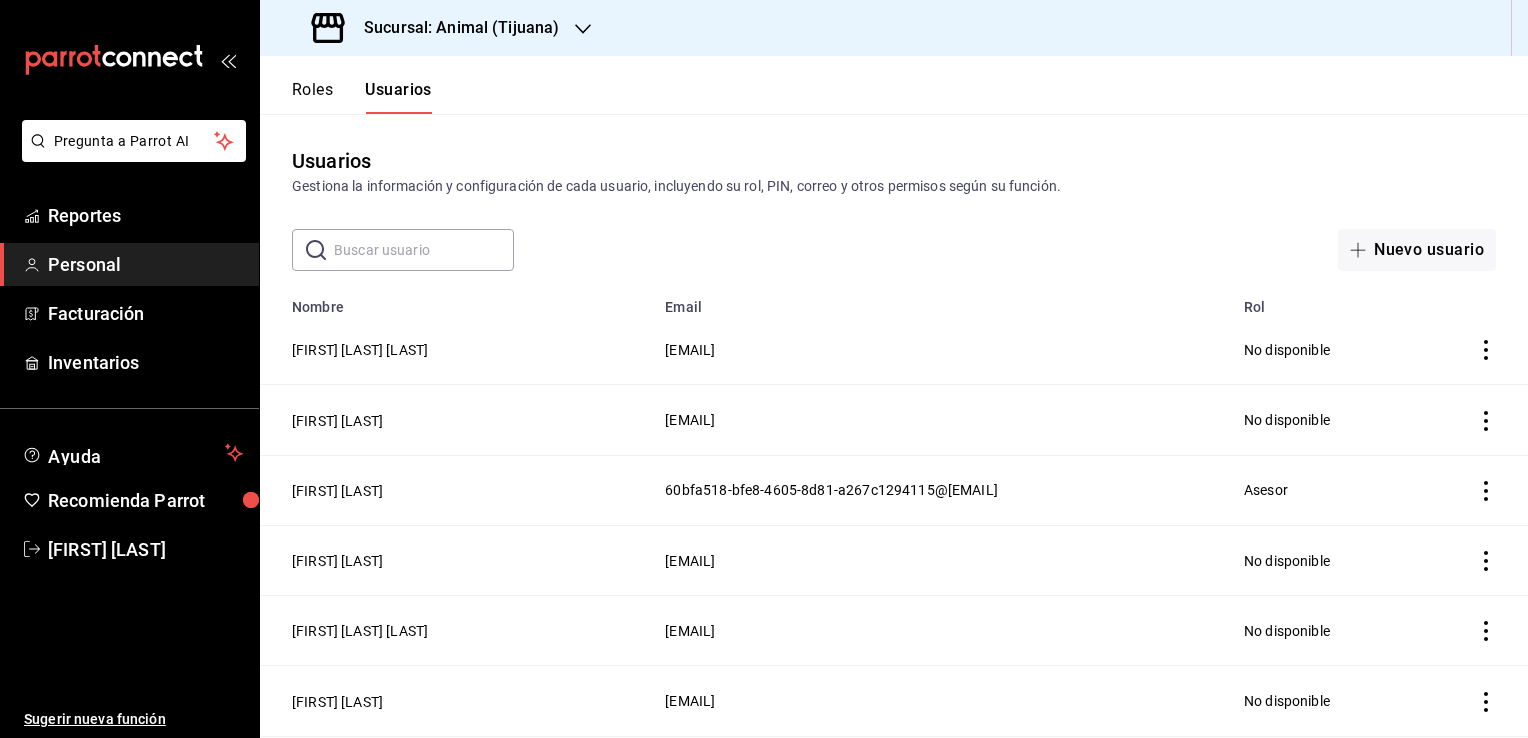 scroll, scrollTop: 0, scrollLeft: 0, axis: both 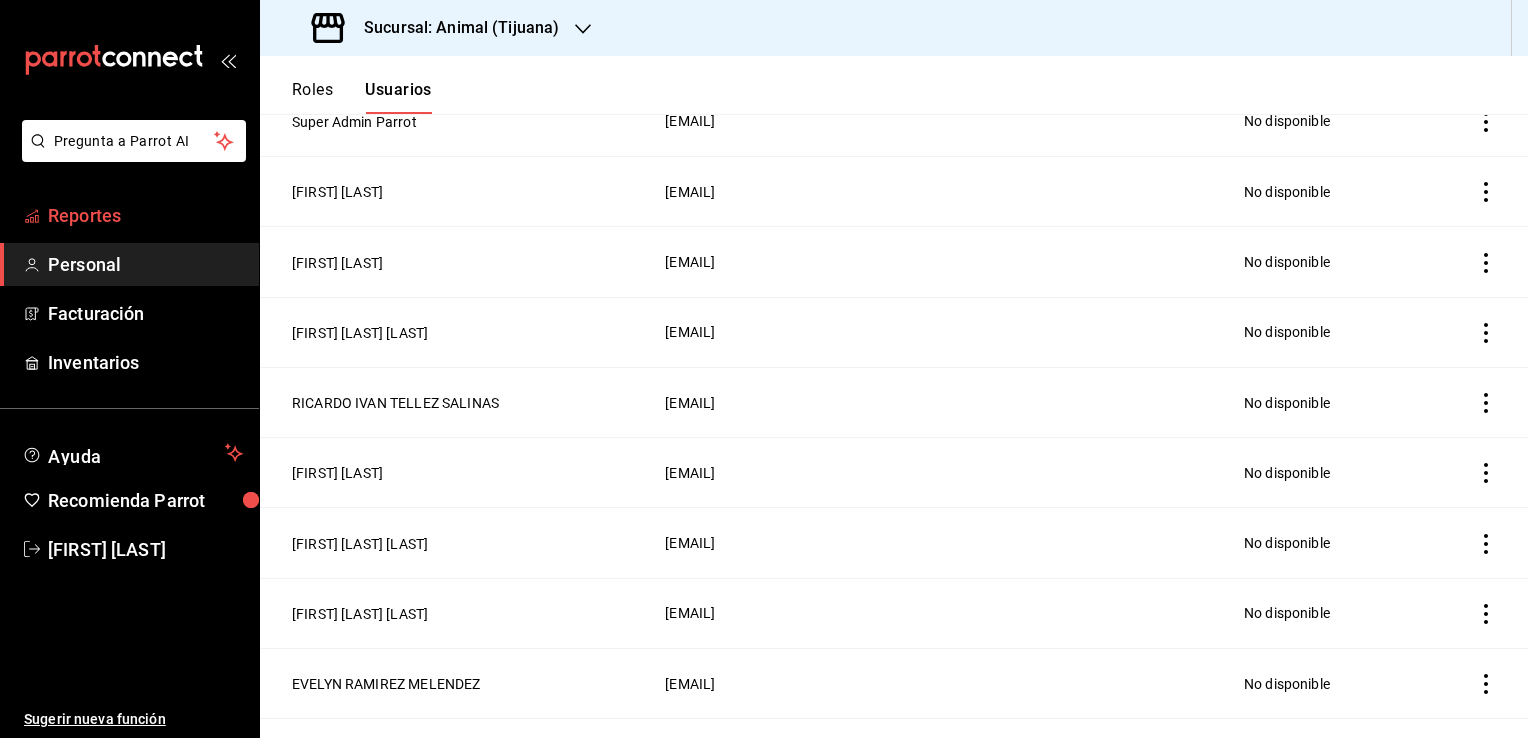 click on "Reportes" at bounding box center (145, 215) 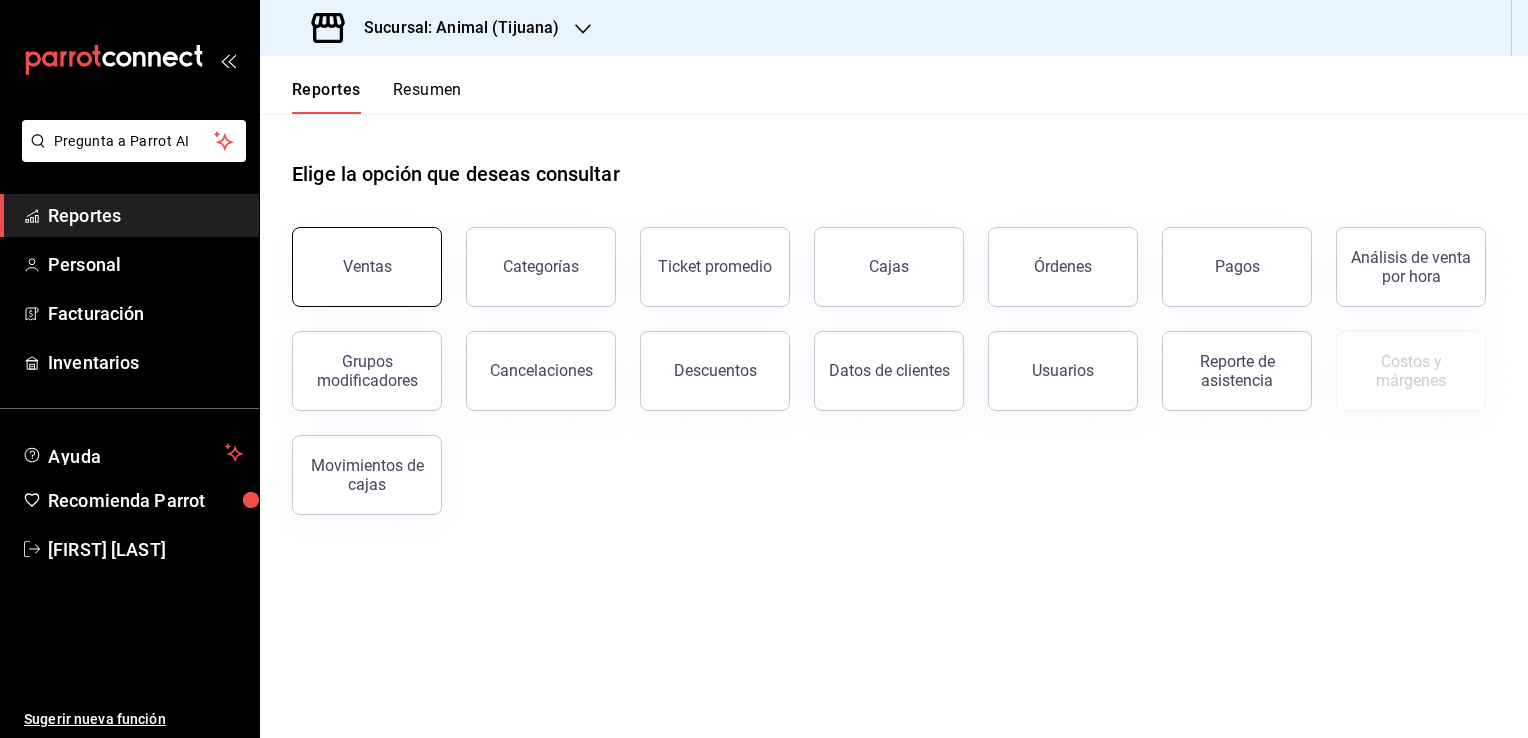 click on "Ventas" at bounding box center (367, 266) 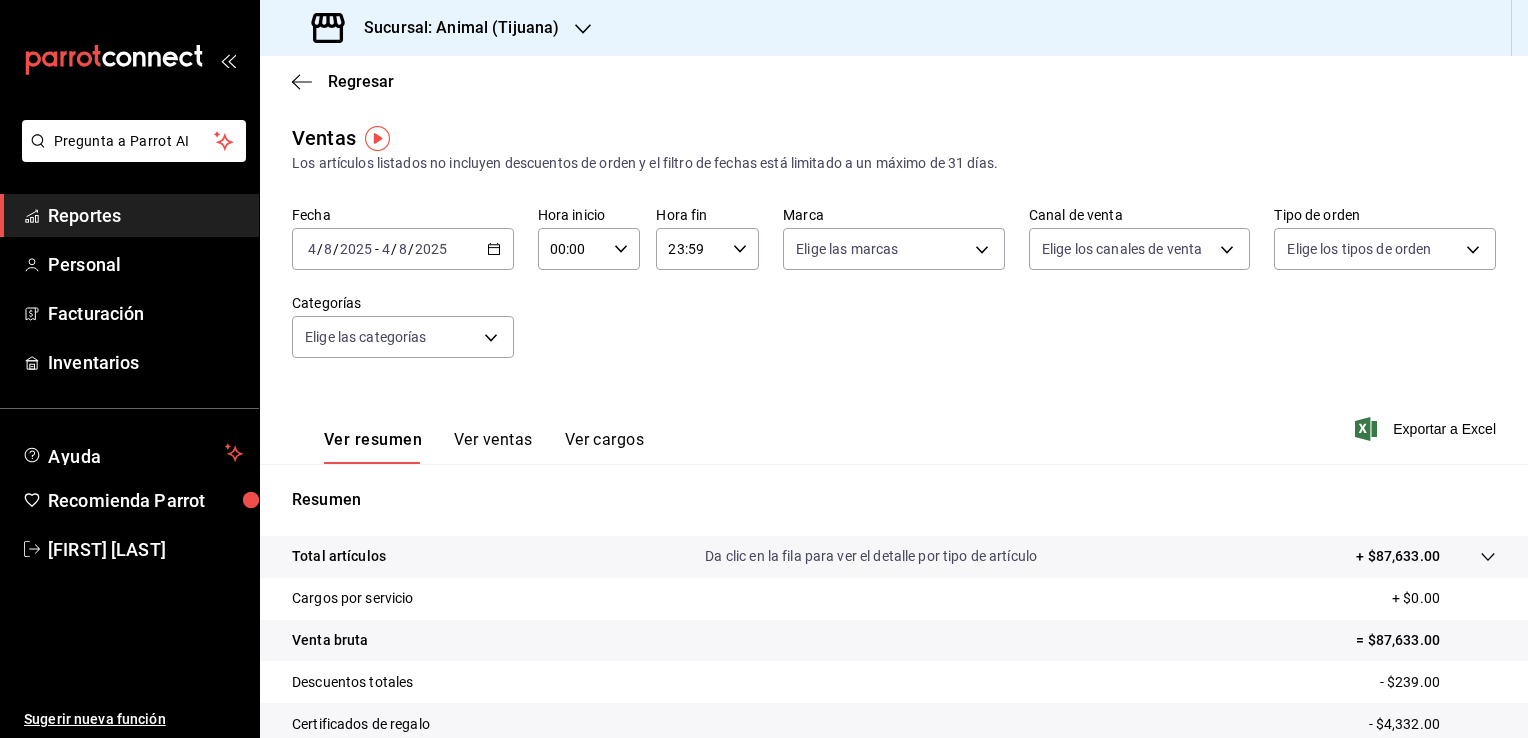 click on "Ver ventas" at bounding box center (493, 447) 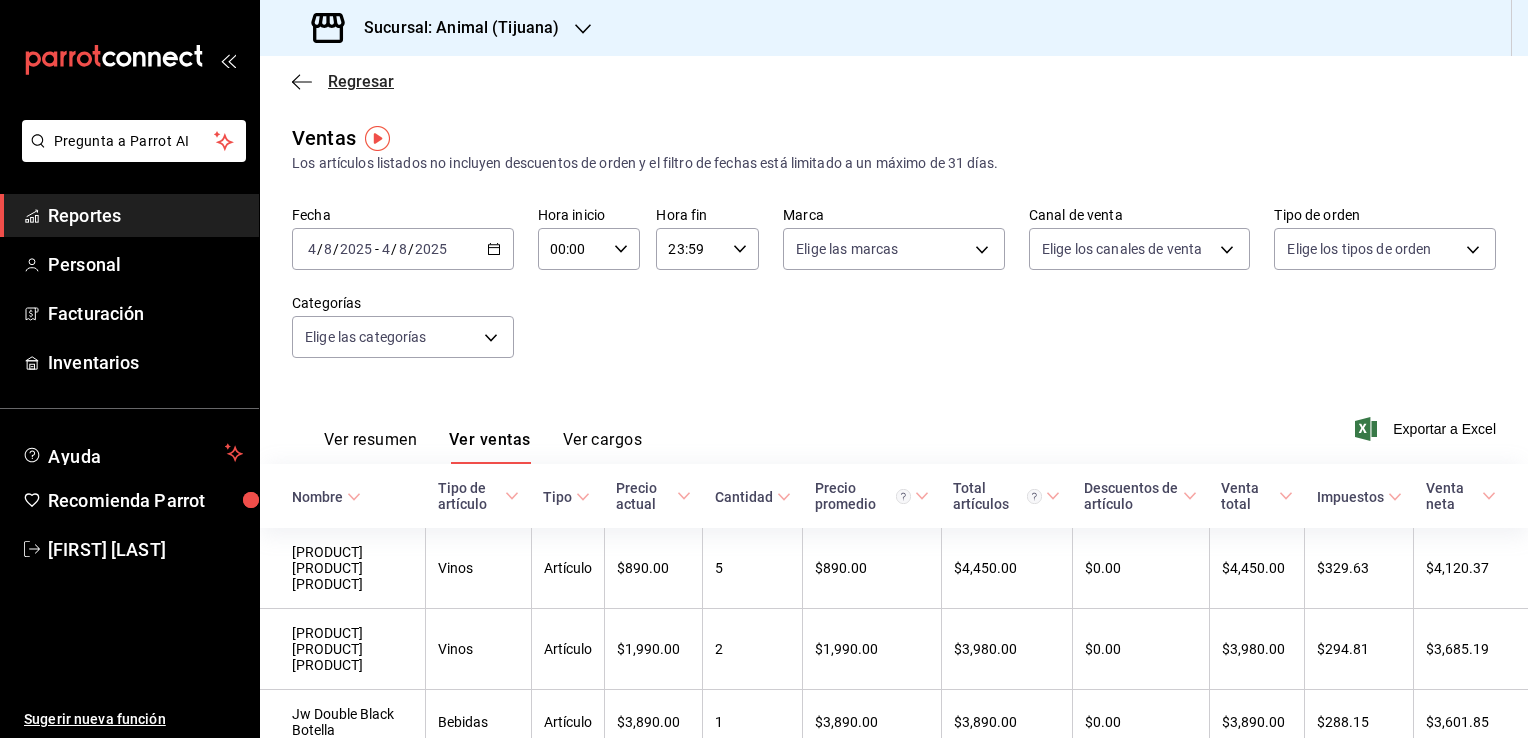 click on "Regresar" at bounding box center [361, 81] 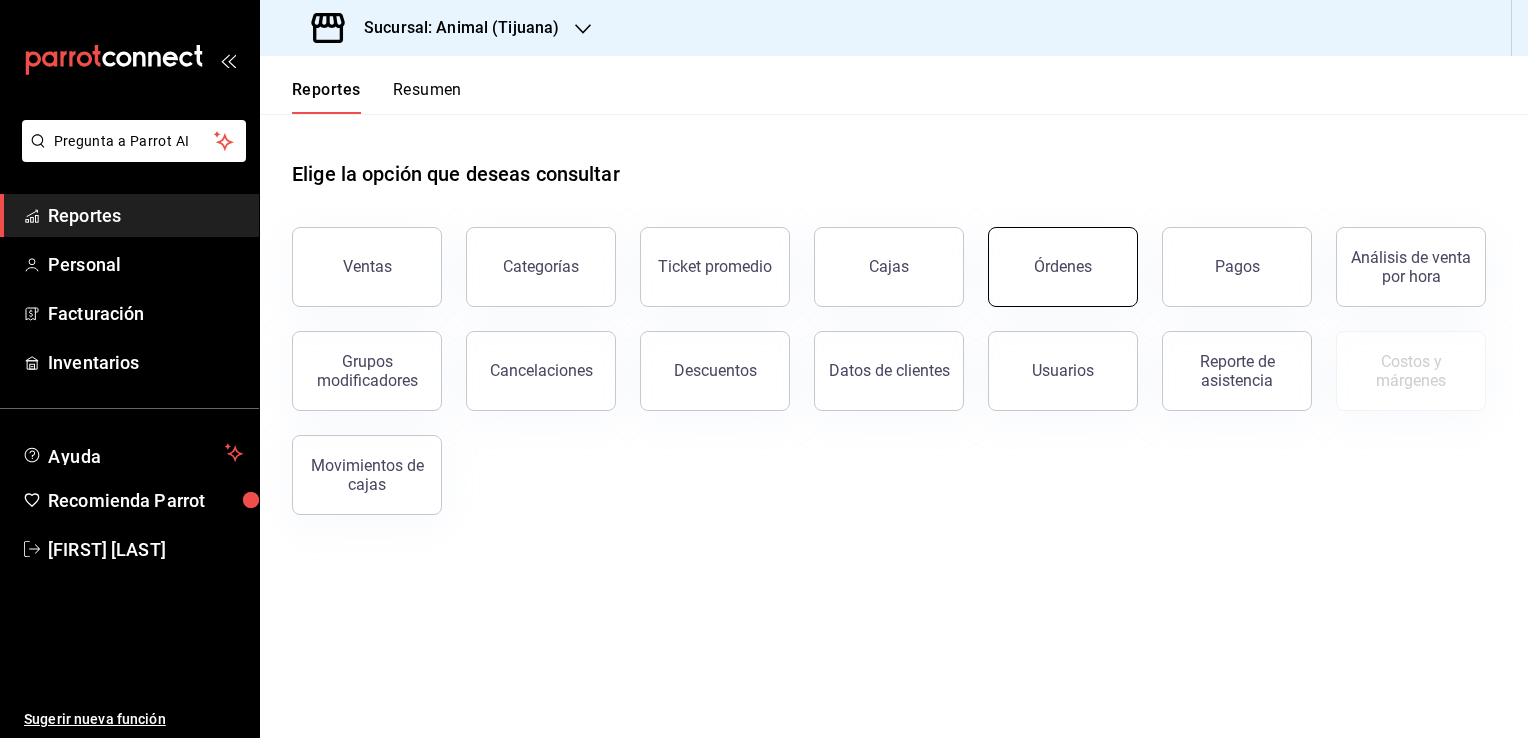 click on "Órdenes" at bounding box center (1063, 267) 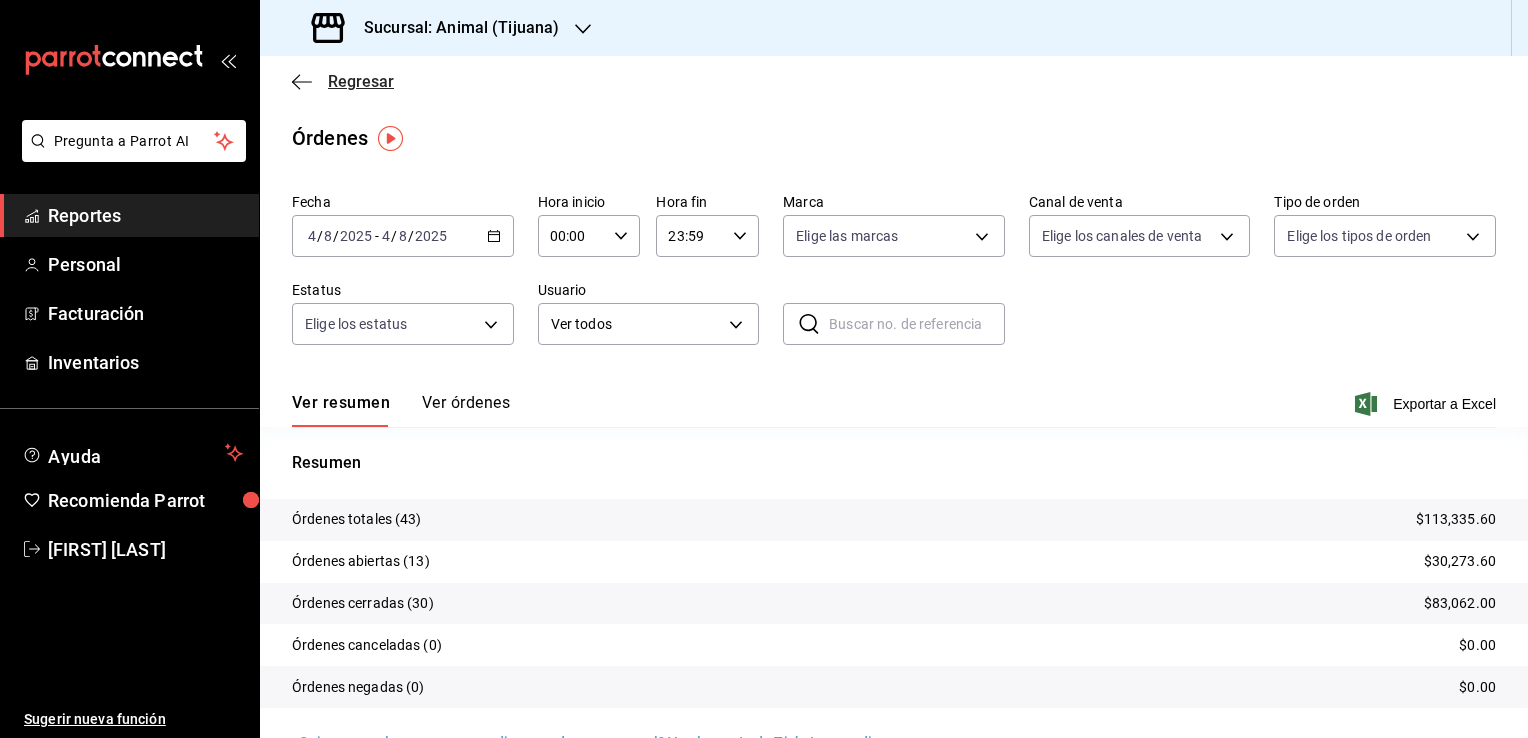 click on "Regresar" at bounding box center (361, 81) 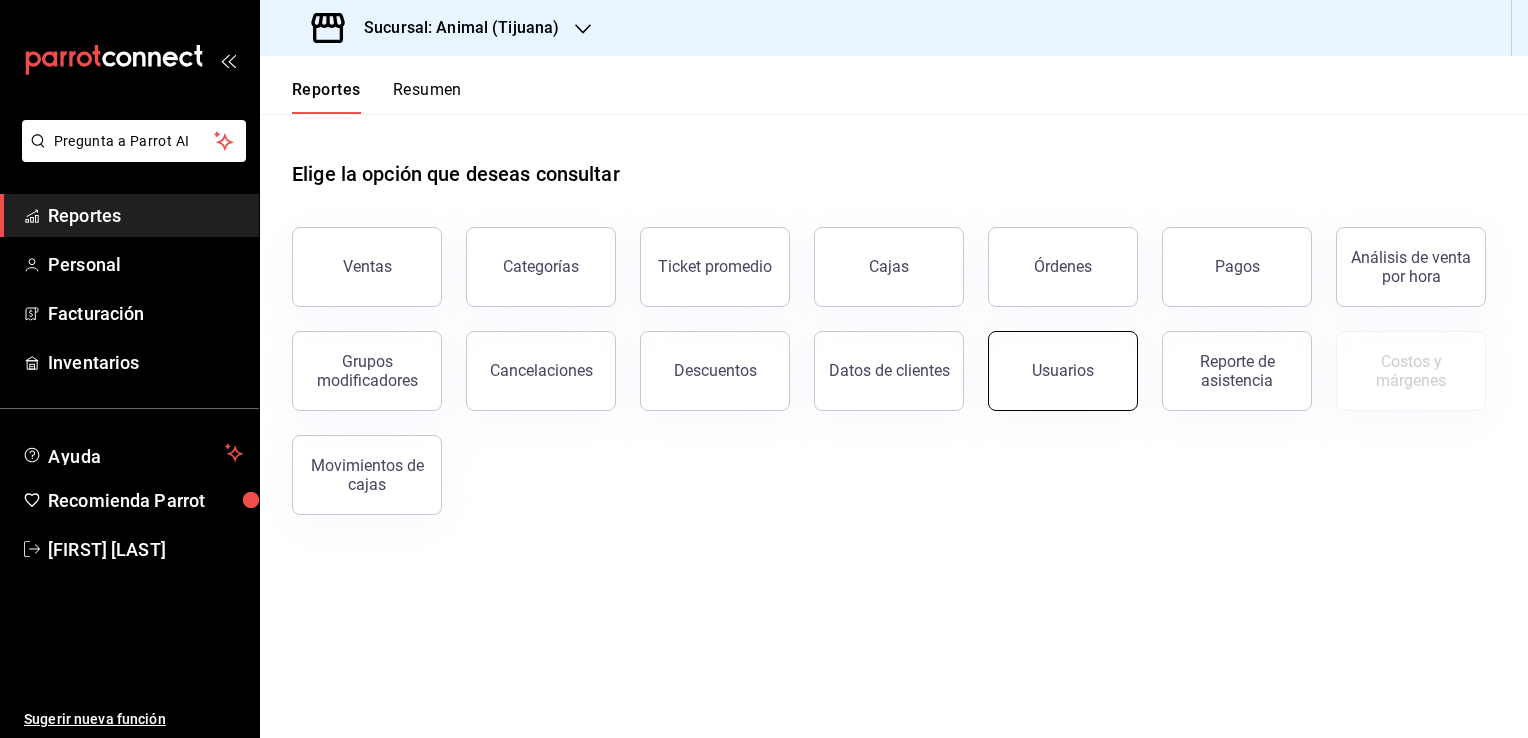 click on "Usuarios" at bounding box center [1063, 370] 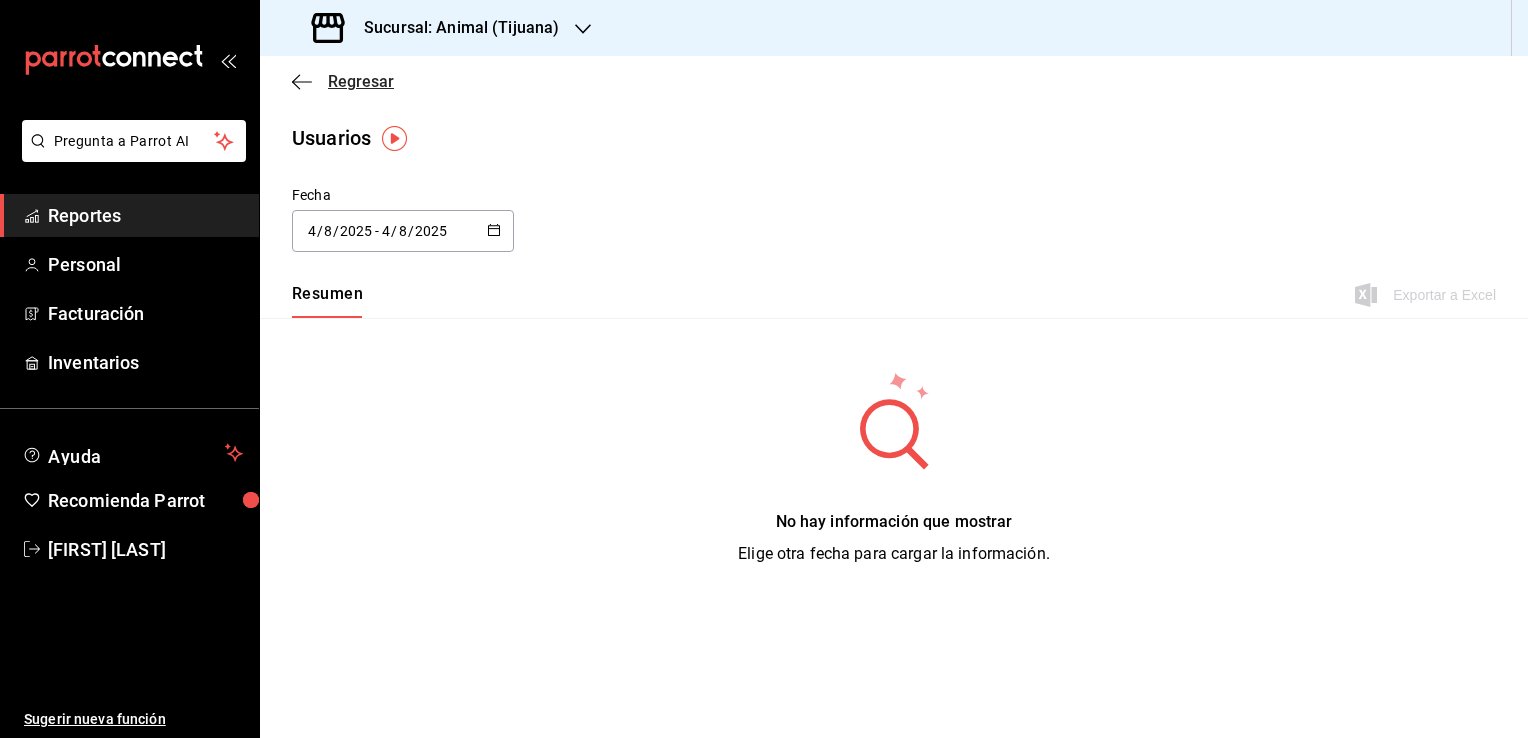 click on "Regresar" at bounding box center (361, 81) 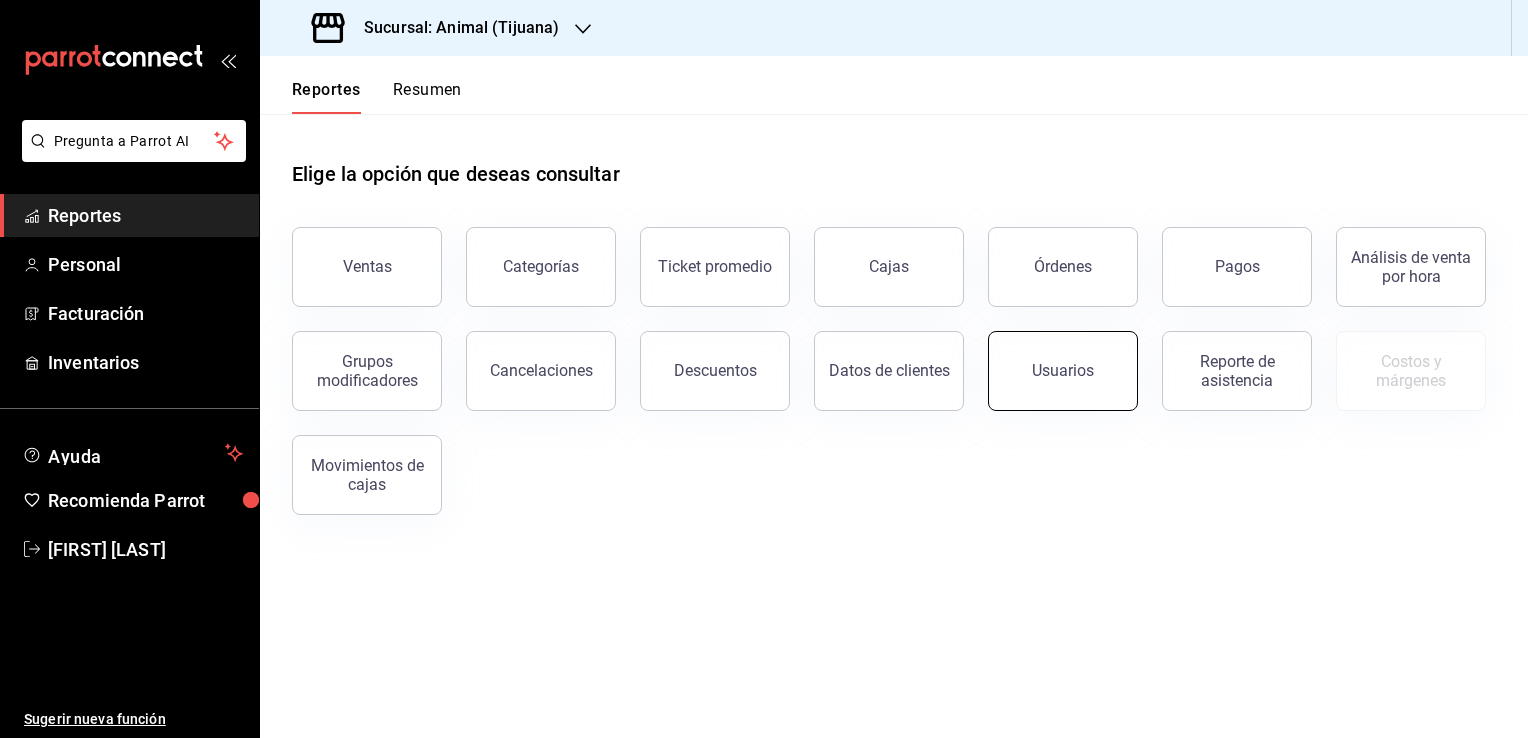 click on "Usuarios" at bounding box center [1063, 371] 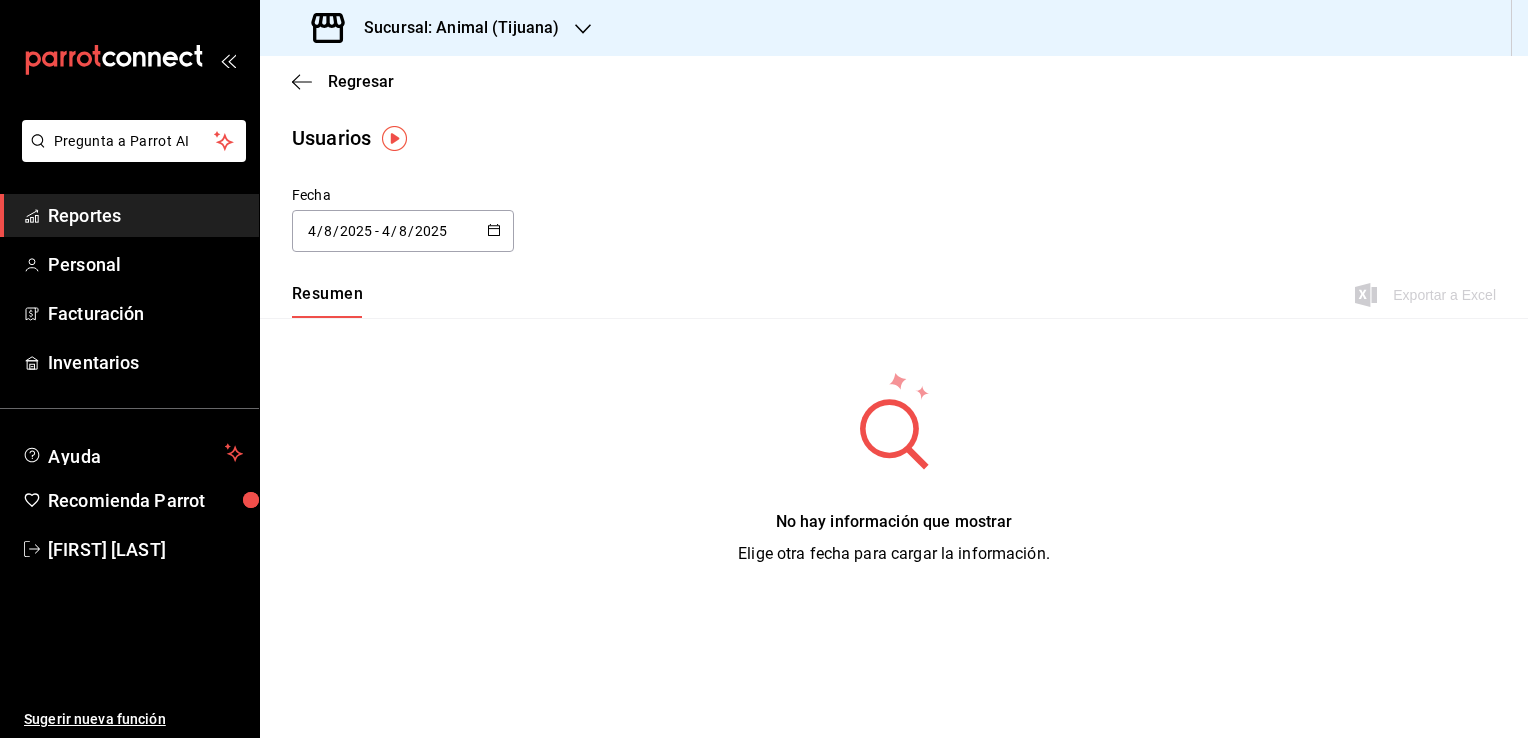 click 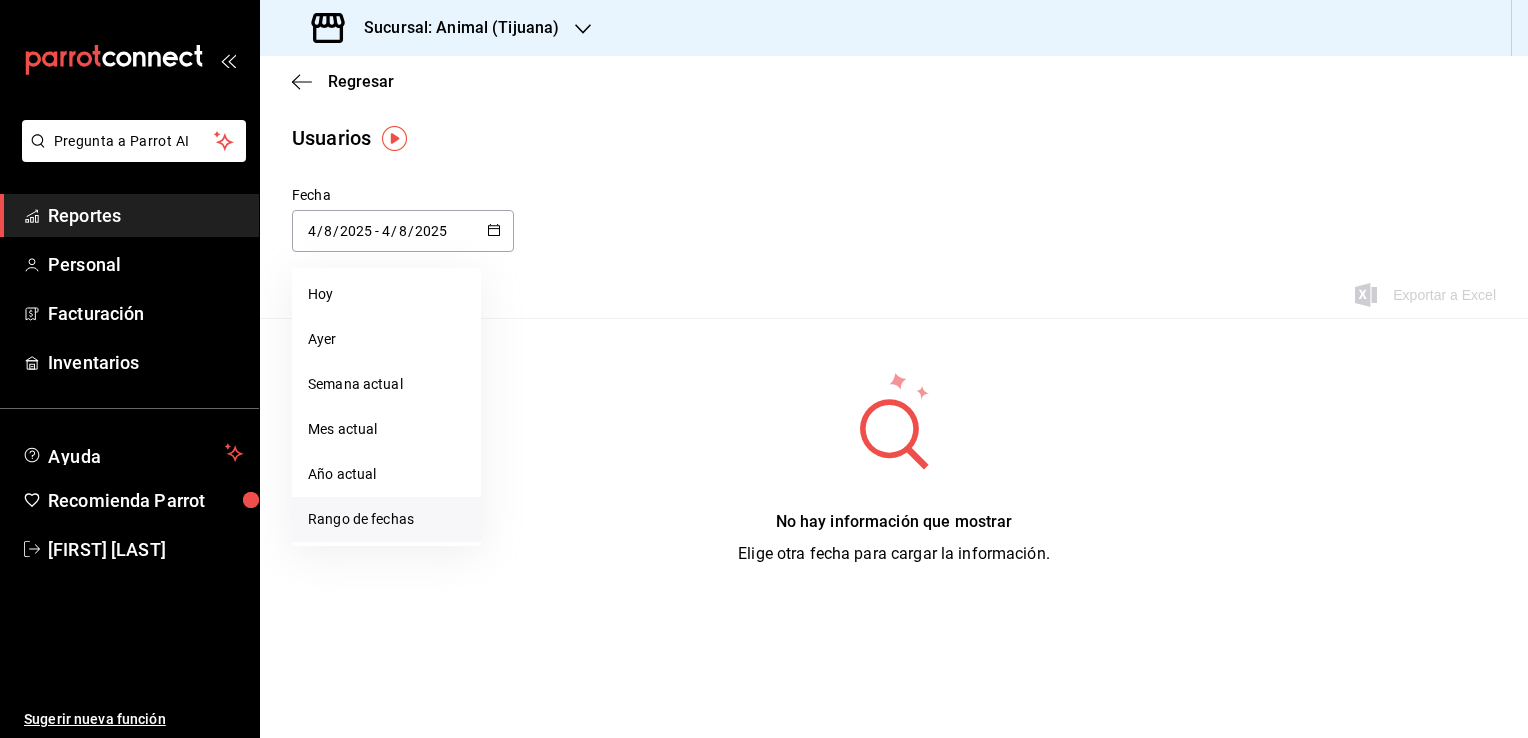 click on "Rango de fechas" at bounding box center (386, 519) 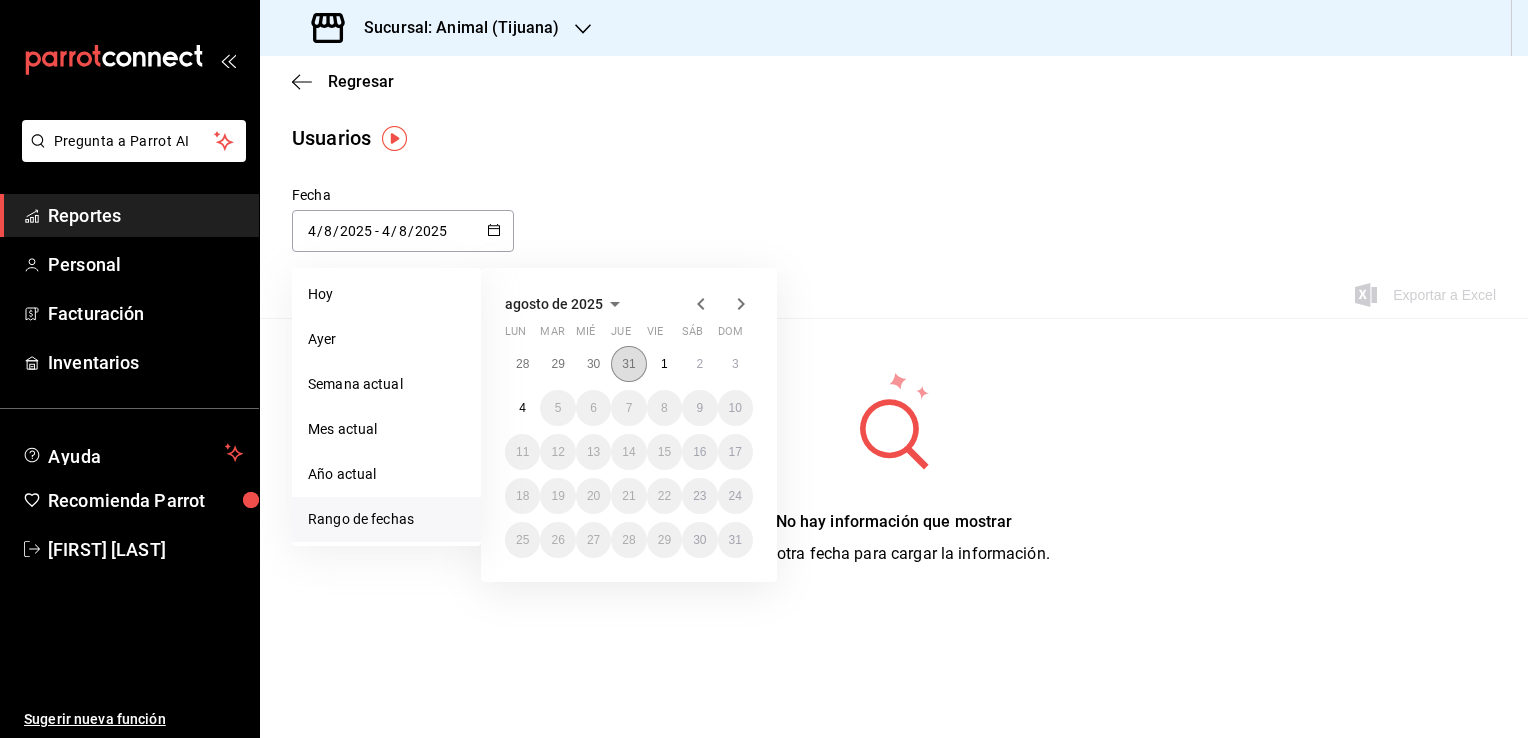 click on "31" at bounding box center (628, 364) 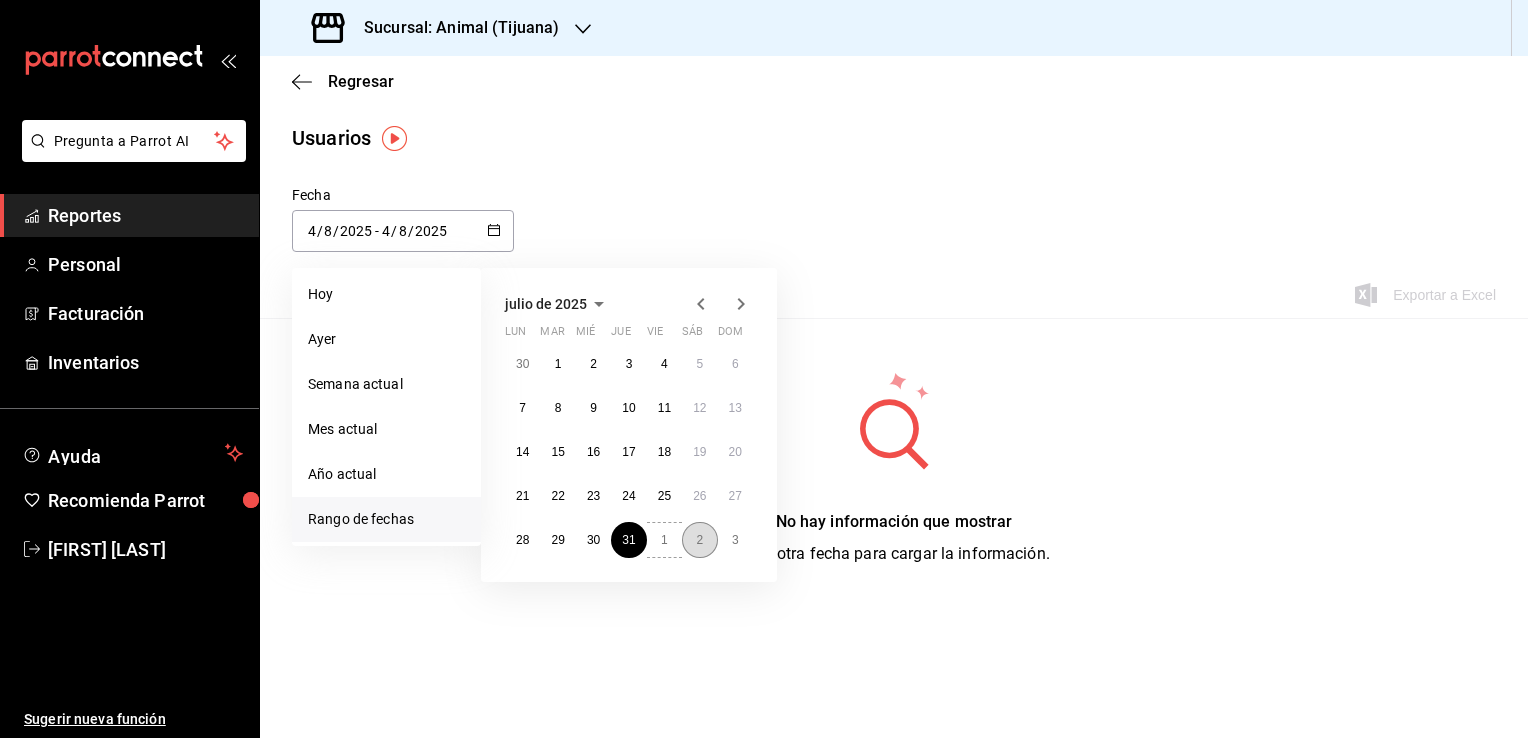click on "2" at bounding box center (699, 540) 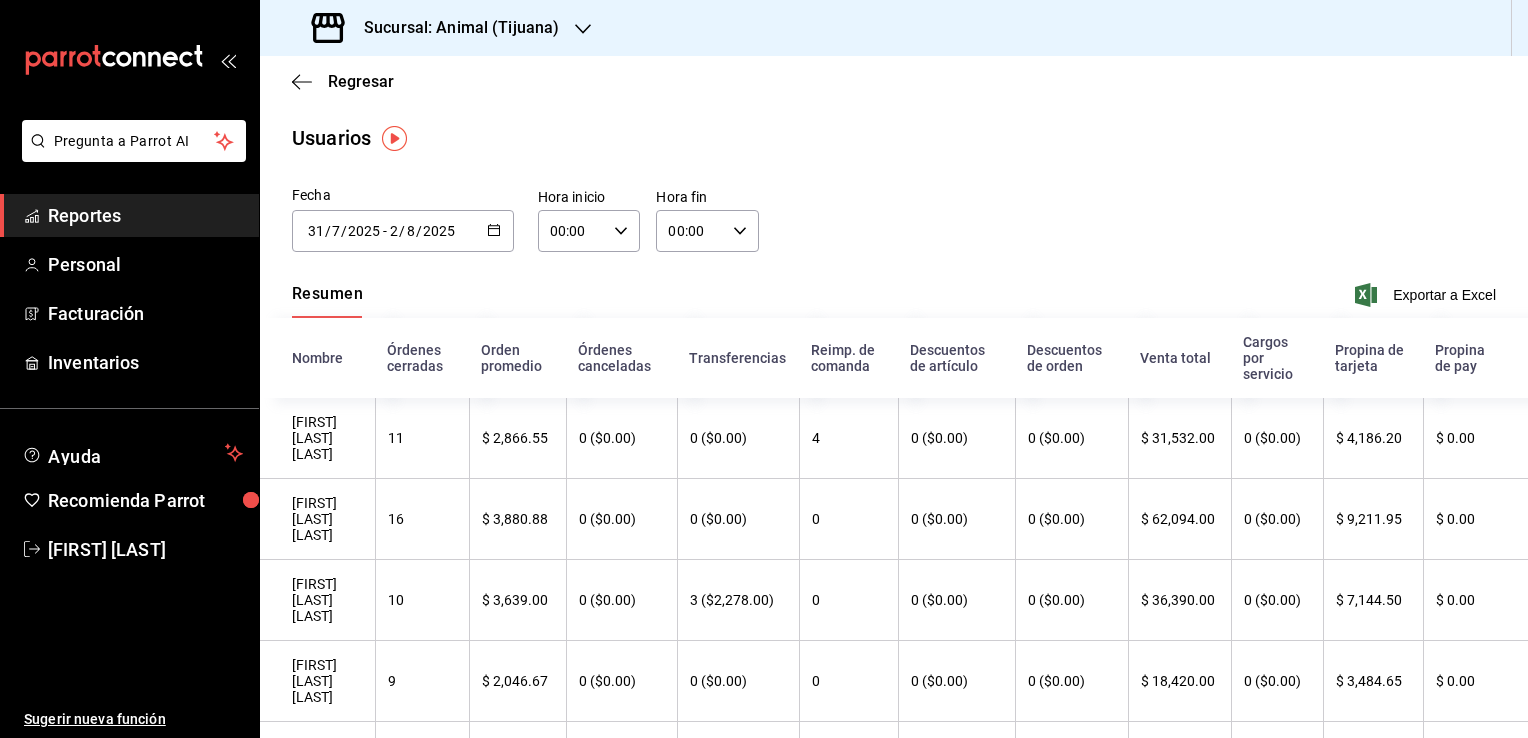 click 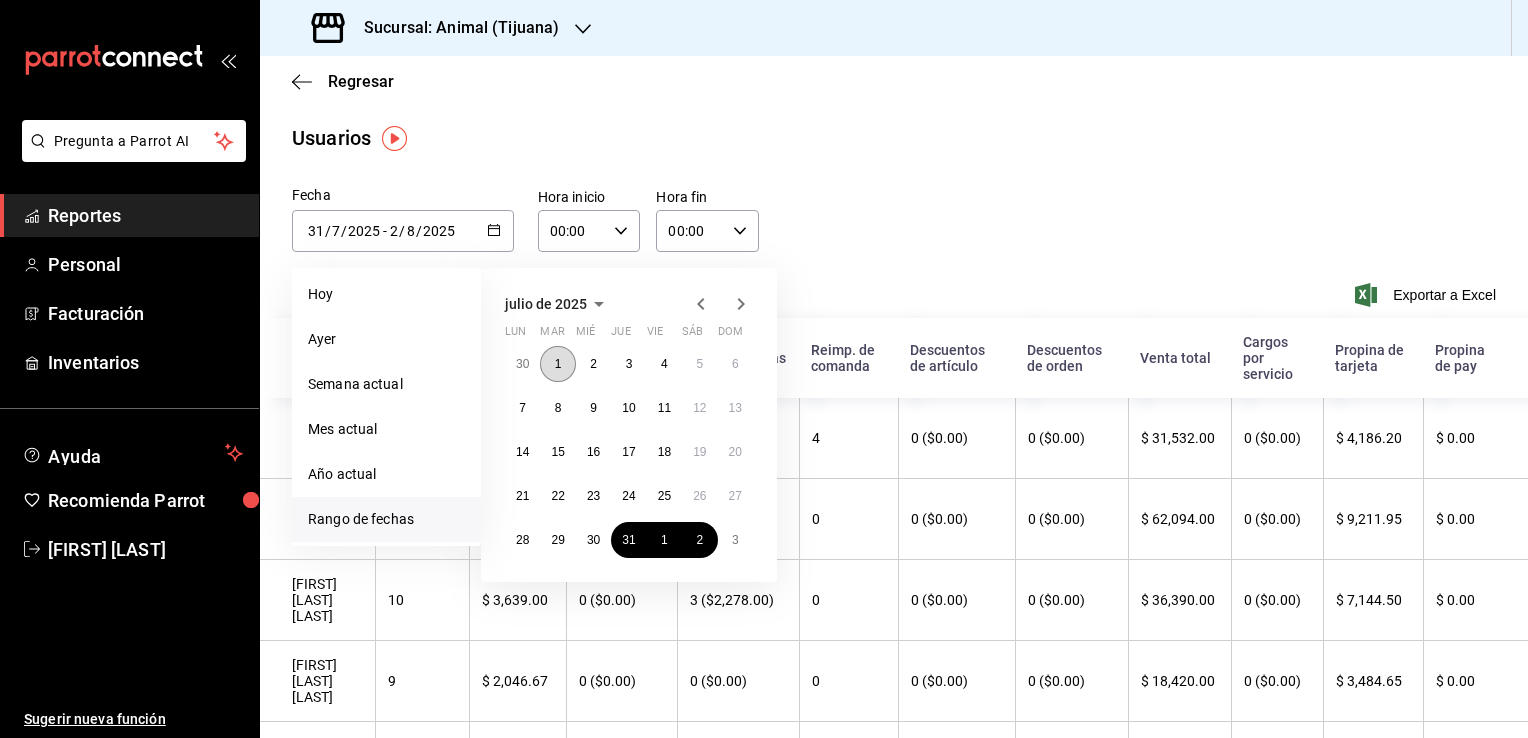 click on "1" at bounding box center (557, 364) 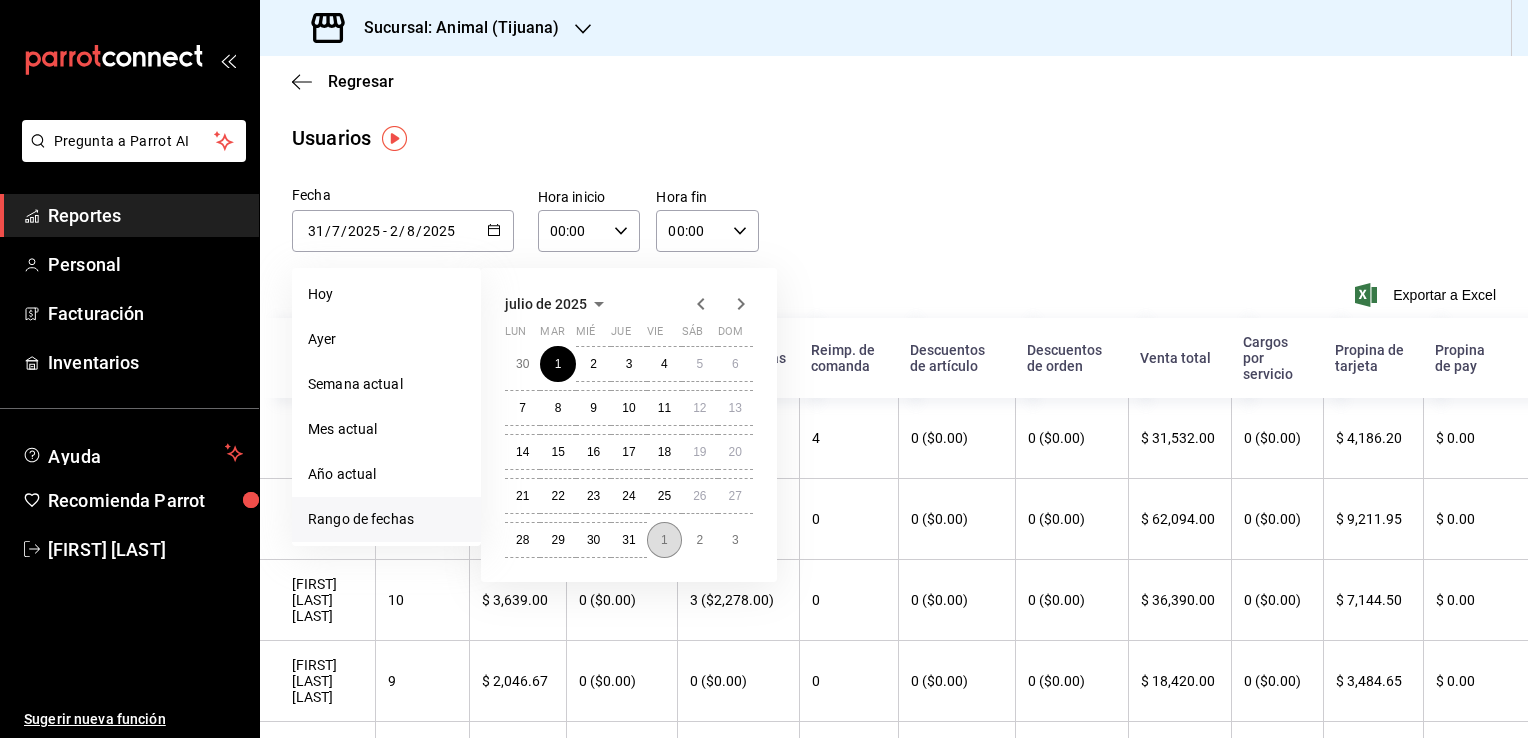 click on "1" at bounding box center [664, 540] 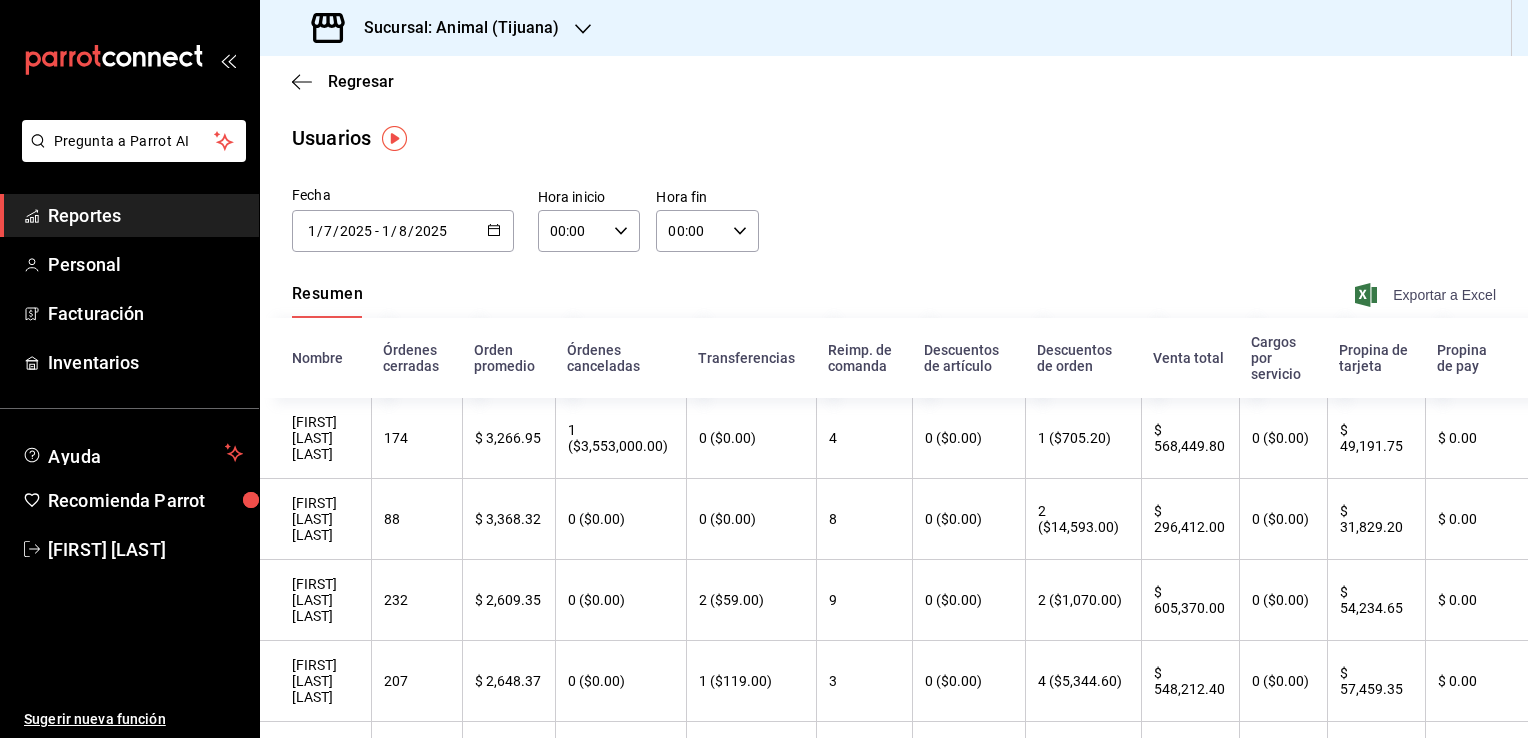 click on "Exportar a Excel" at bounding box center [1427, 295] 